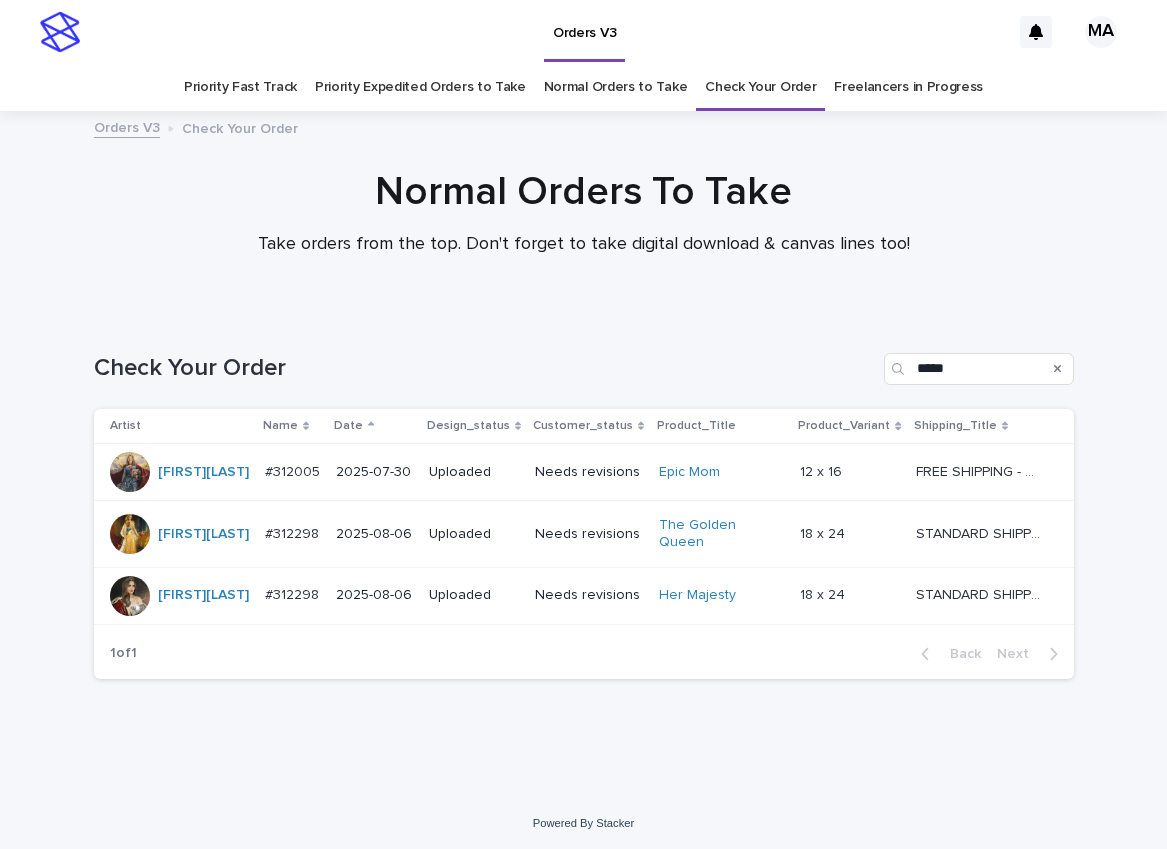 scroll, scrollTop: 0, scrollLeft: 0, axis: both 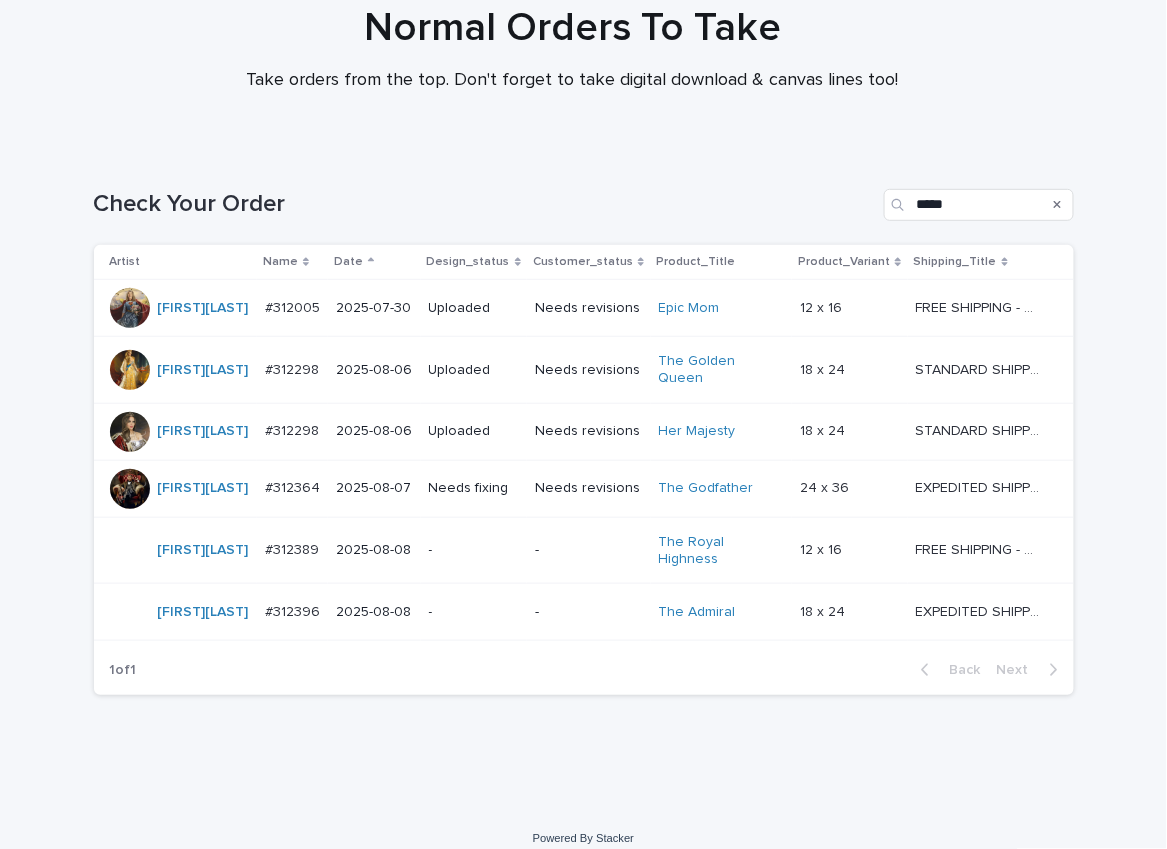 click on "Needs revisions" at bounding box center [589, 488] 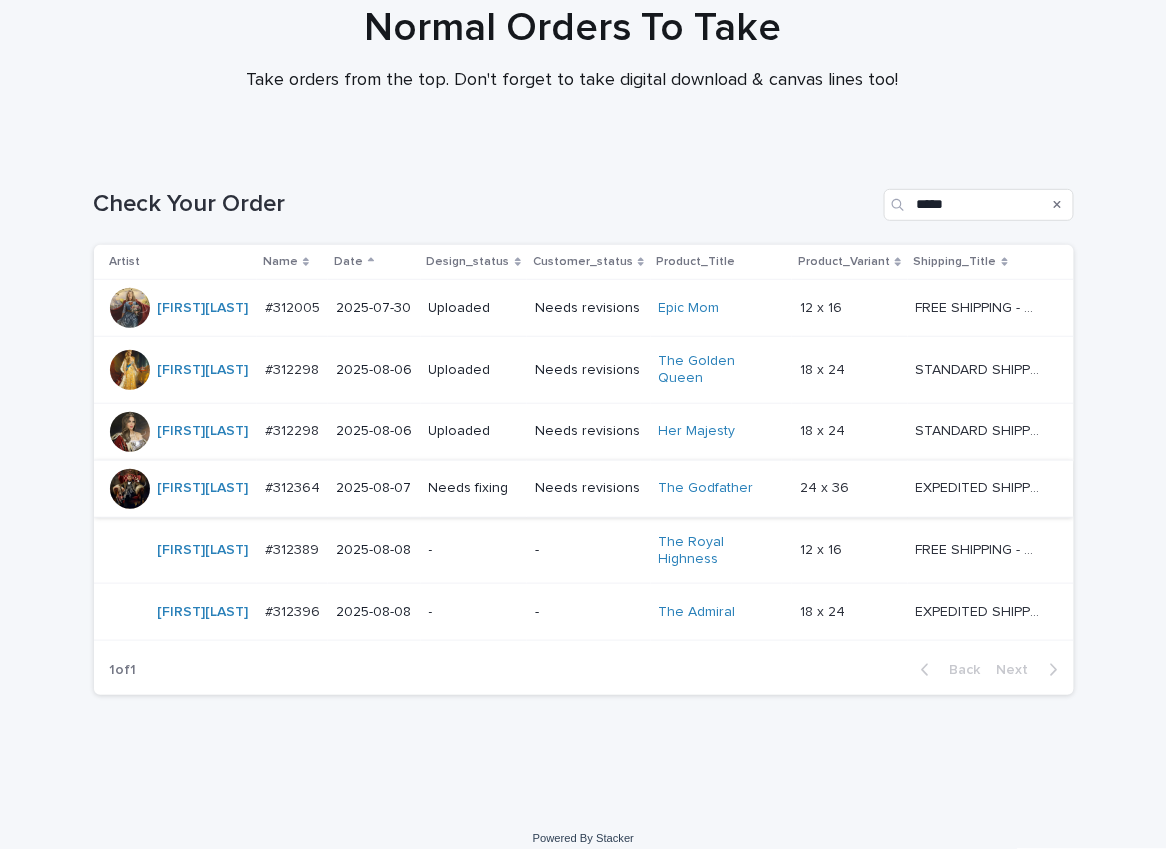 scroll, scrollTop: 0, scrollLeft: 0, axis: both 